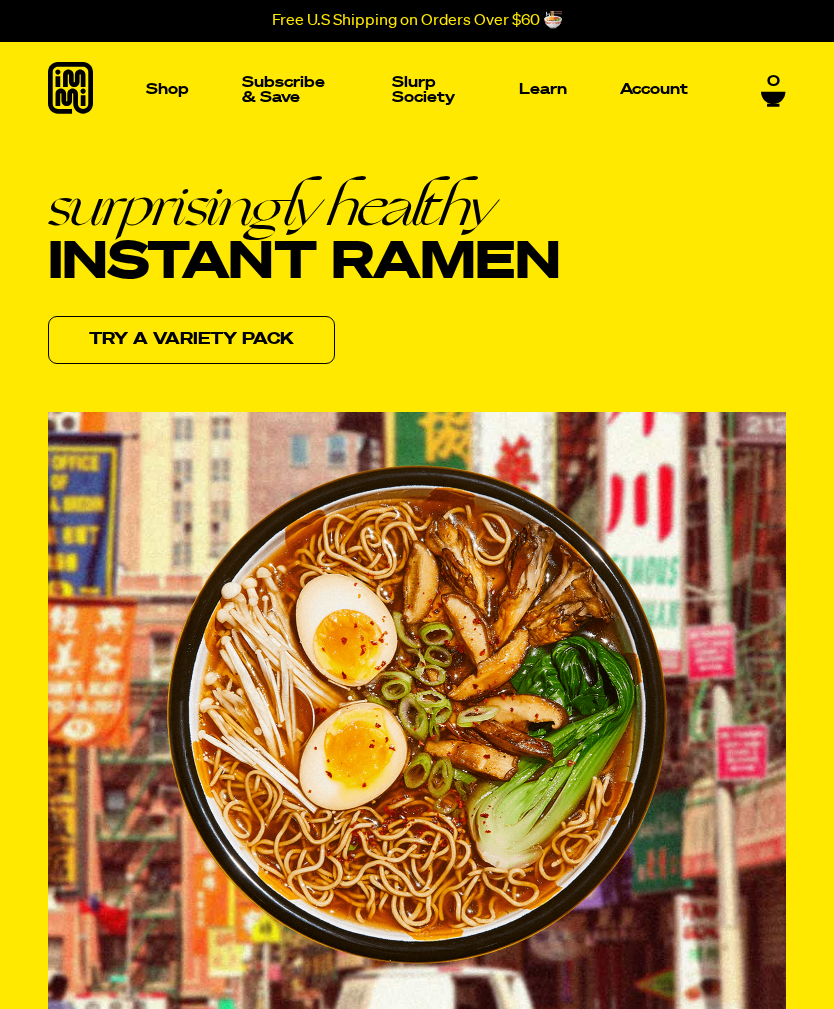 scroll, scrollTop: 0, scrollLeft: 0, axis: both 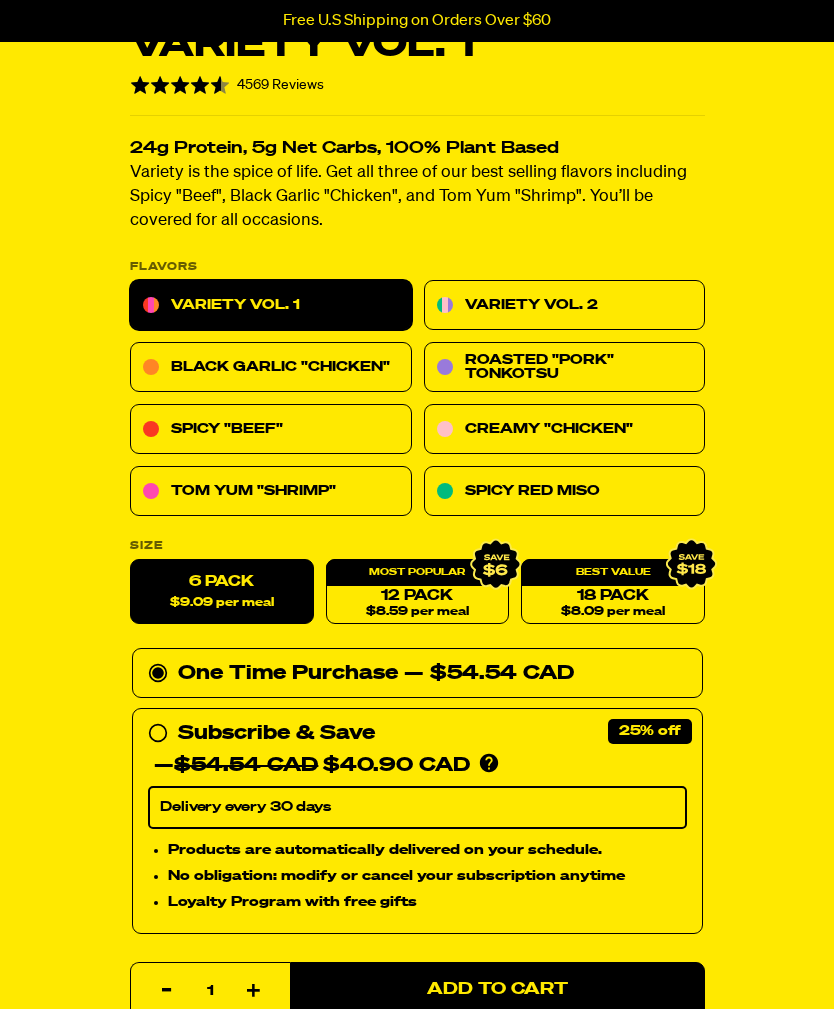 click on "Spicy "Beef"" at bounding box center [271, 430] 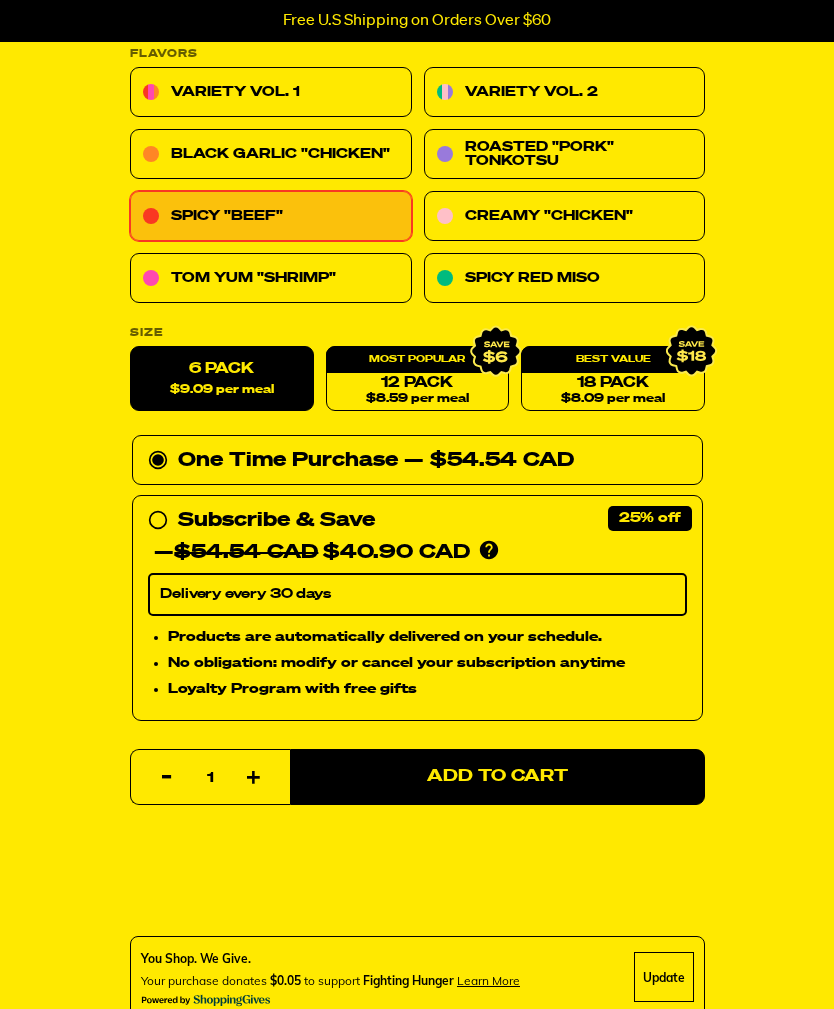 scroll, scrollTop: 851, scrollLeft: 0, axis: vertical 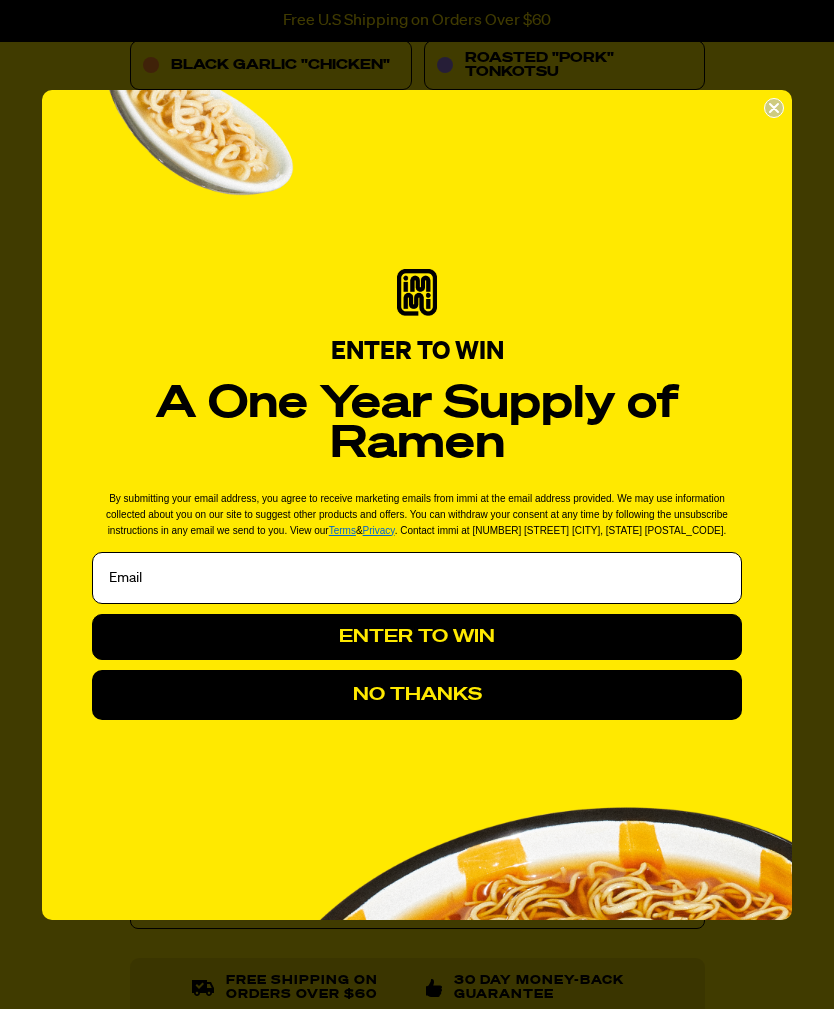 click 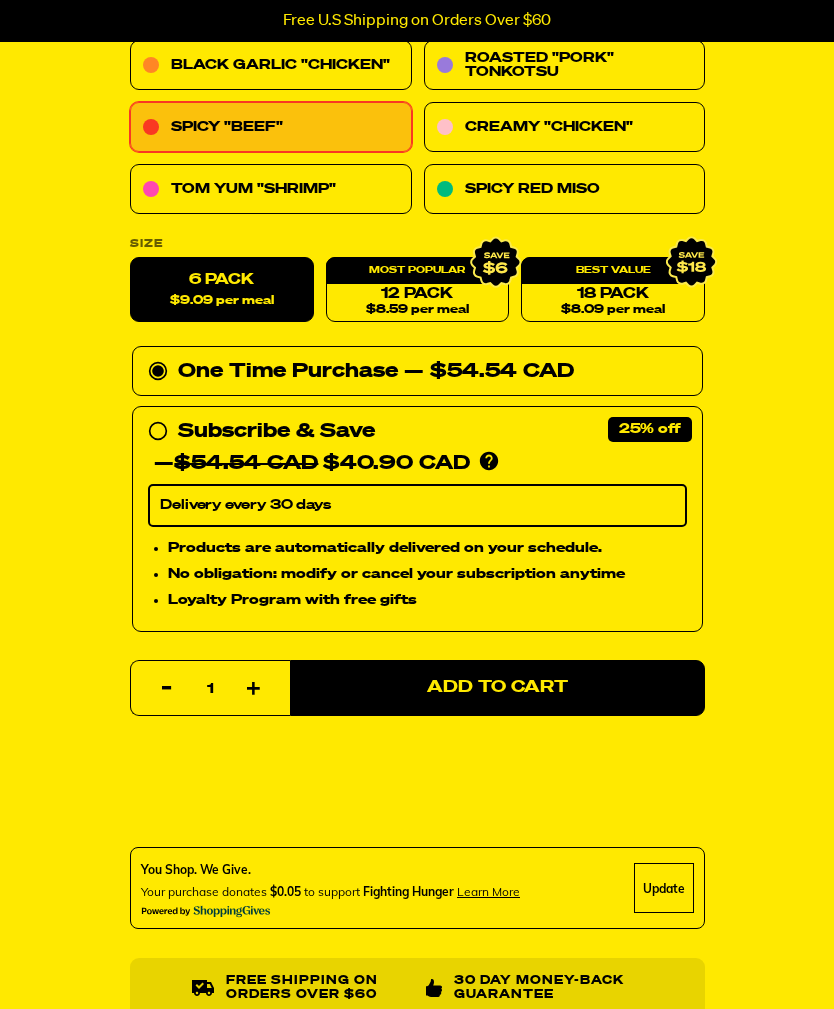 click on "18 Pack
$8.09 per meal" at bounding box center [613, 290] 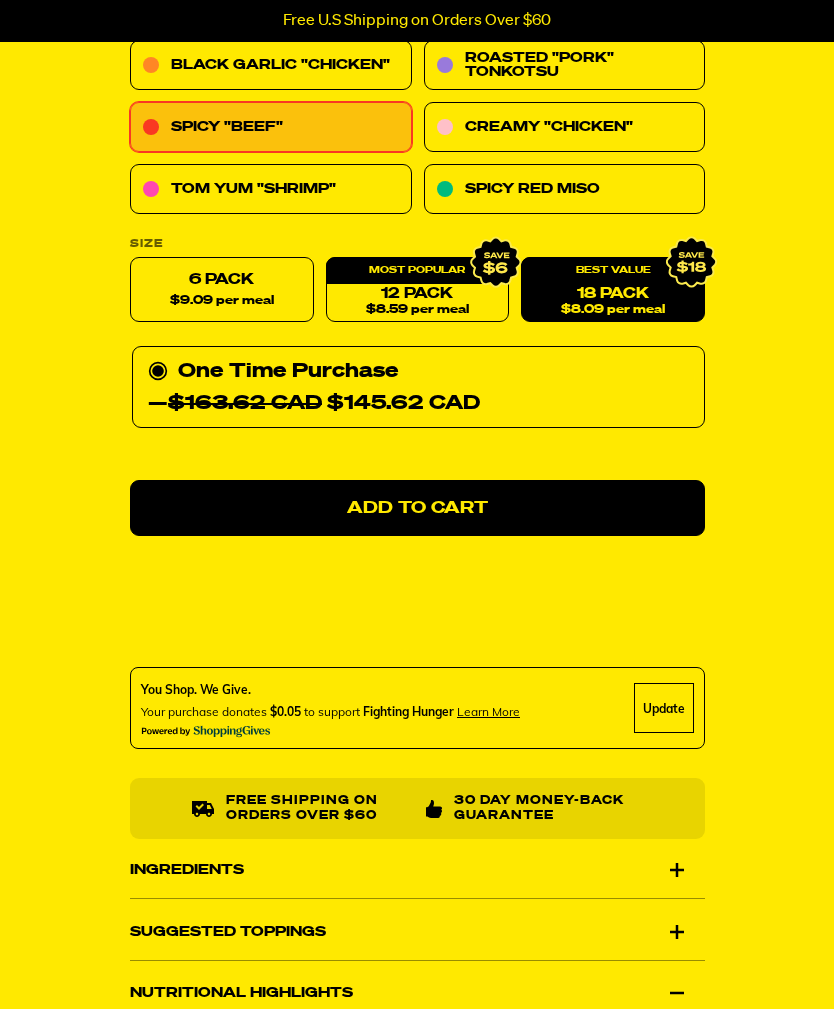 click on "Add to Cart" at bounding box center (417, 509) 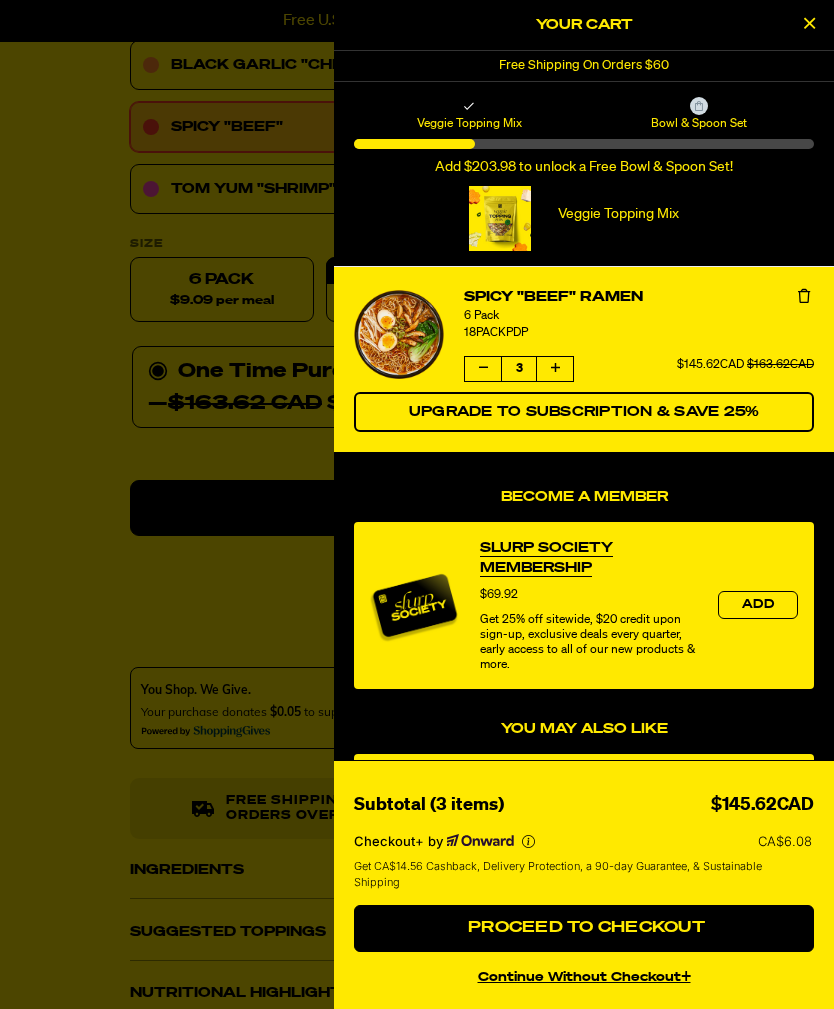 click on "Proceed to Checkout" at bounding box center (584, 929) 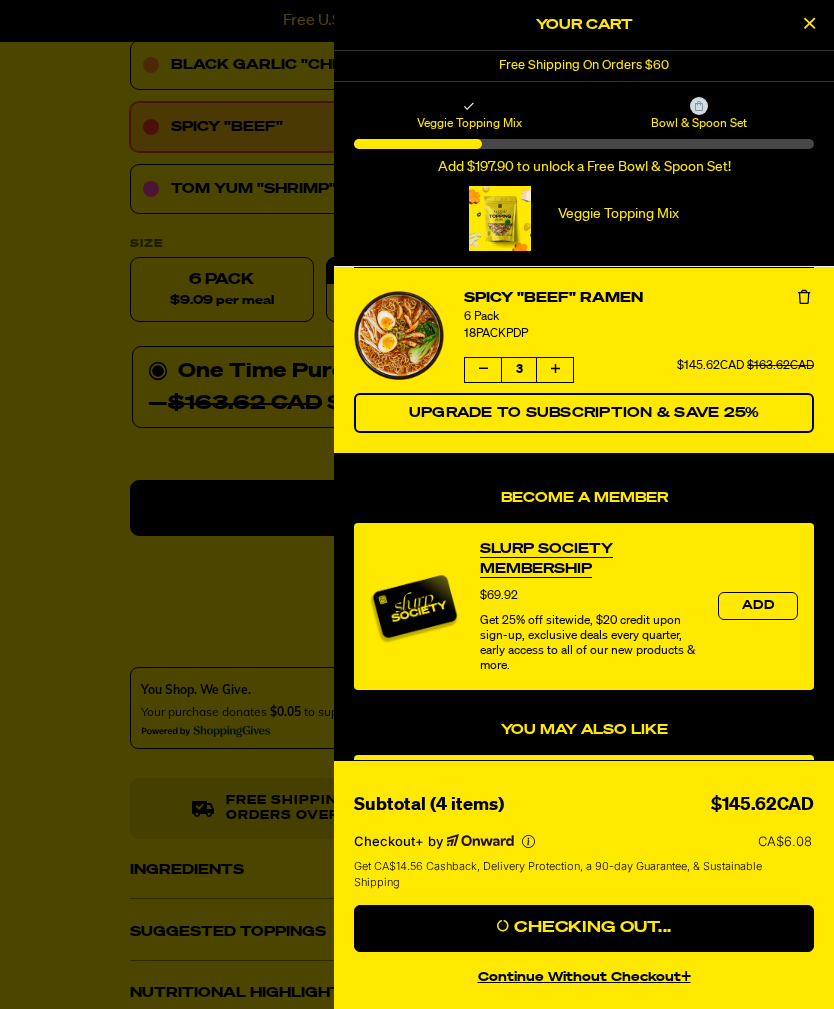 scroll, scrollTop: 920, scrollLeft: 0, axis: vertical 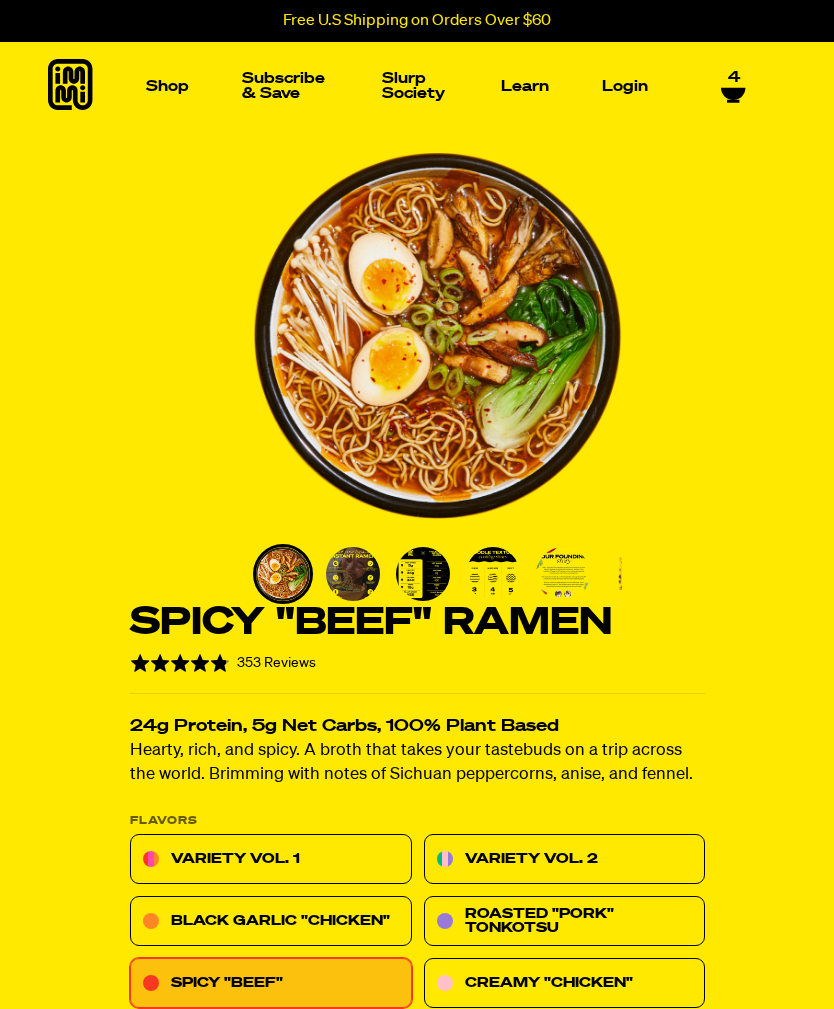 click at bounding box center (314, 238) 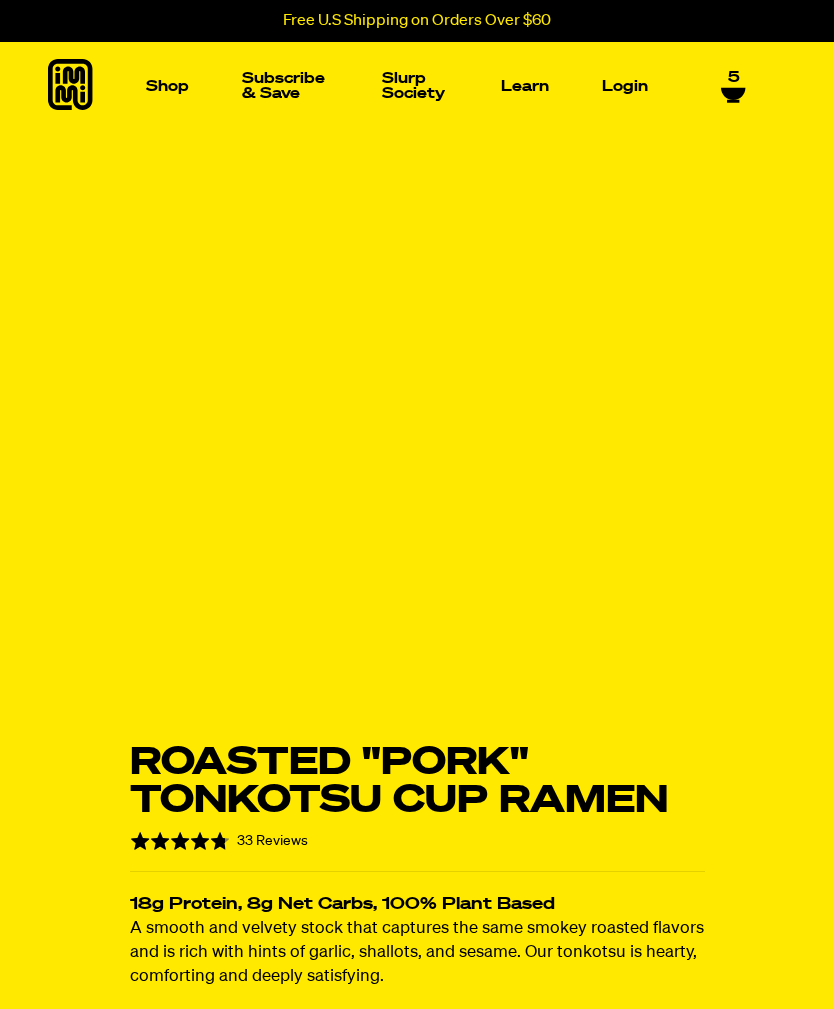 scroll, scrollTop: 0, scrollLeft: 0, axis: both 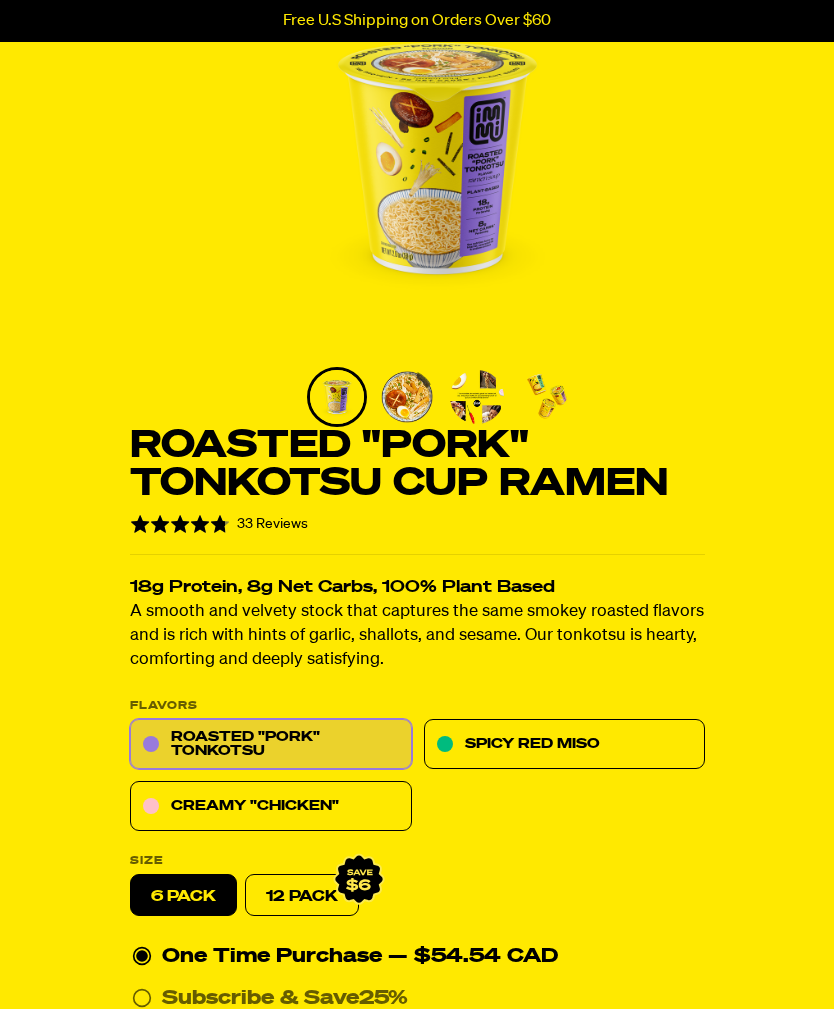 click on "Spicy Red Miso" at bounding box center (564, 745) 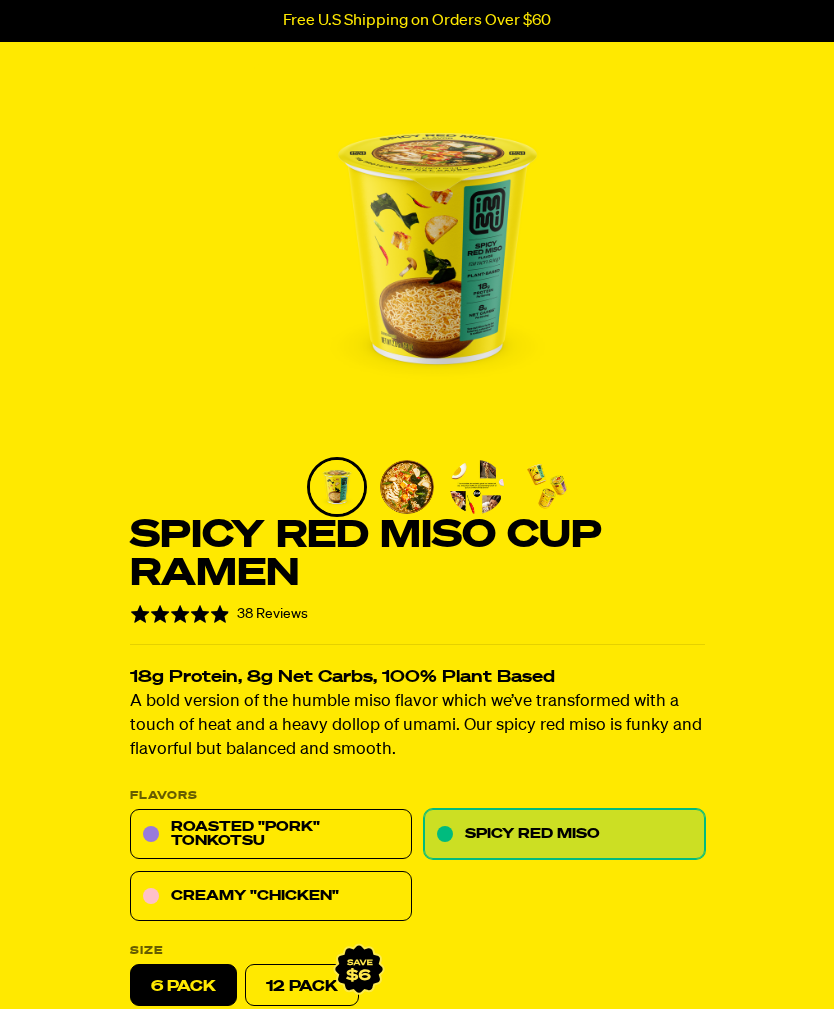 scroll, scrollTop: 414, scrollLeft: 0, axis: vertical 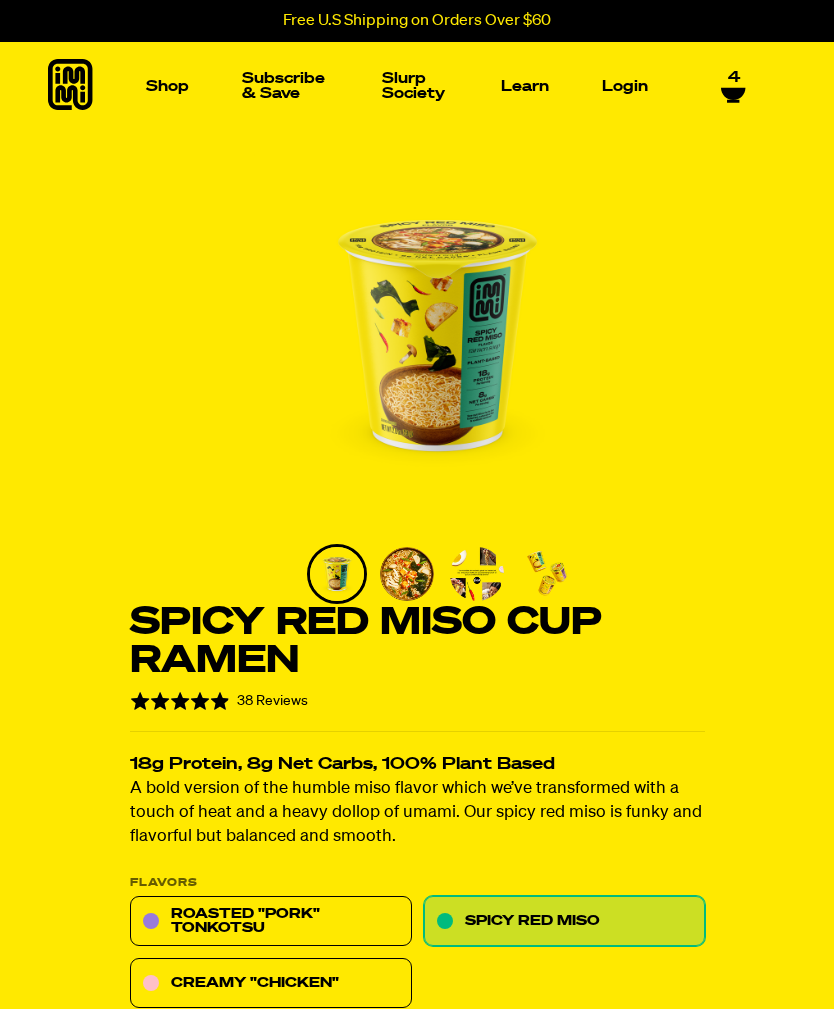 click on "4" at bounding box center (733, 86) 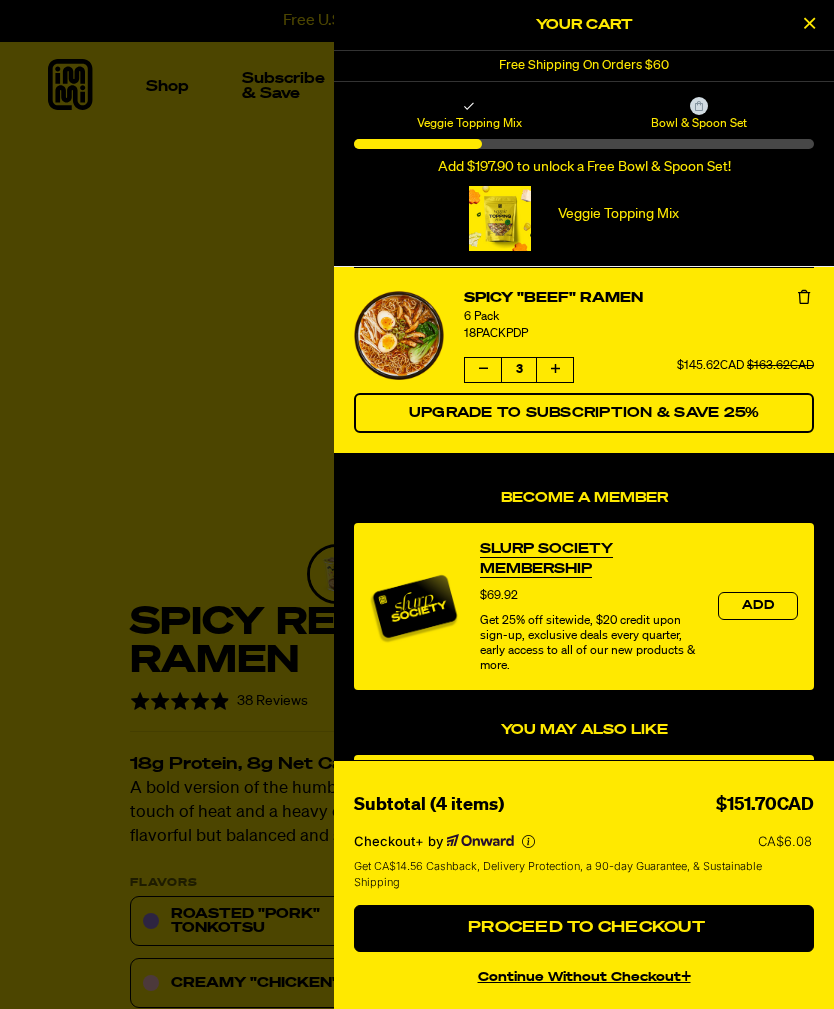 click at bounding box center [417, 504] 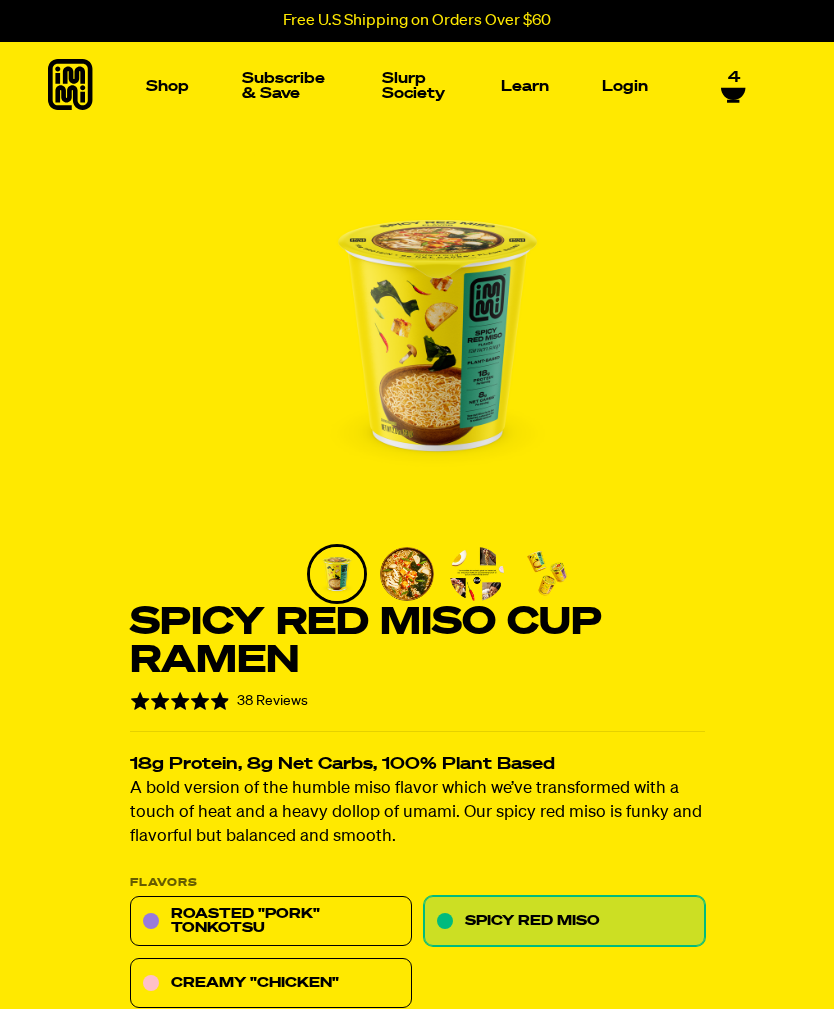 click at bounding box center (726, 238) 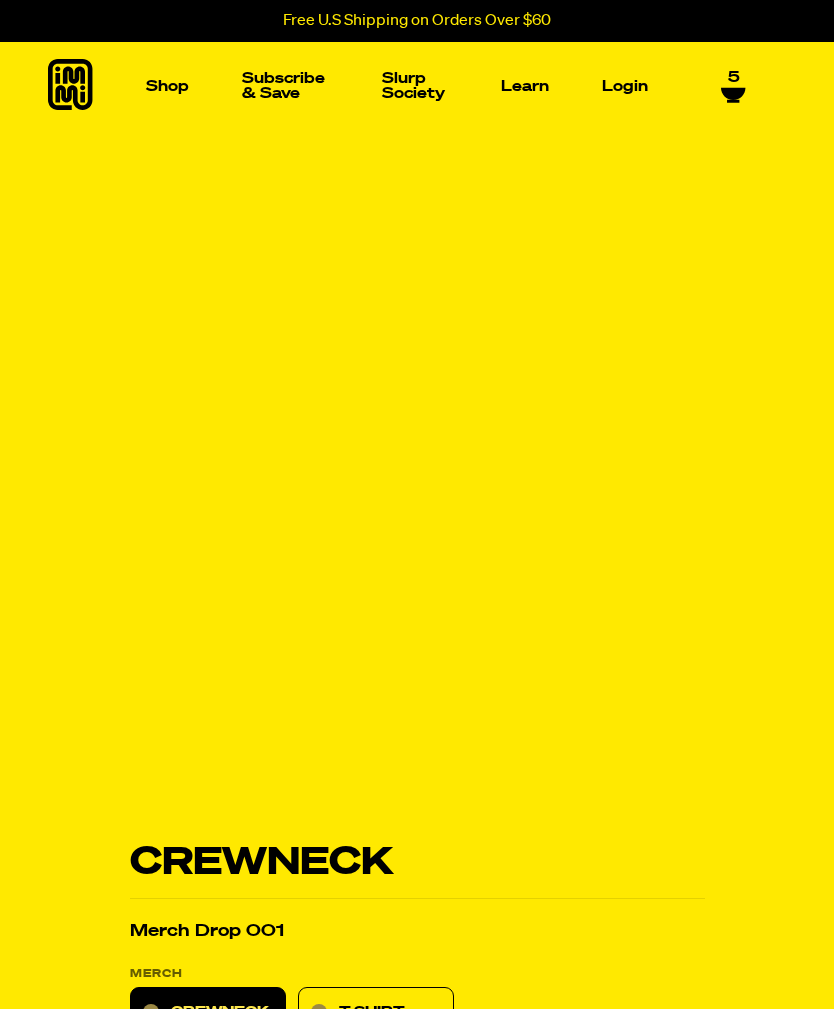 scroll, scrollTop: 0, scrollLeft: 0, axis: both 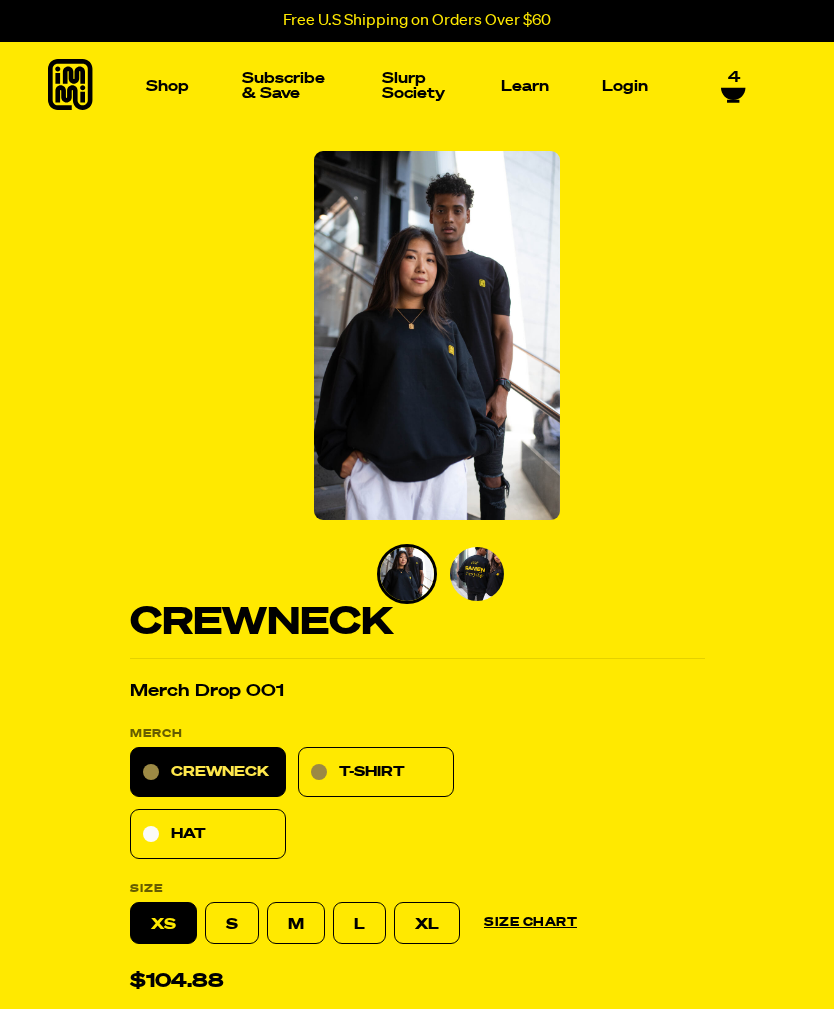 click on "Subscribe & Save" at bounding box center (285, 86) 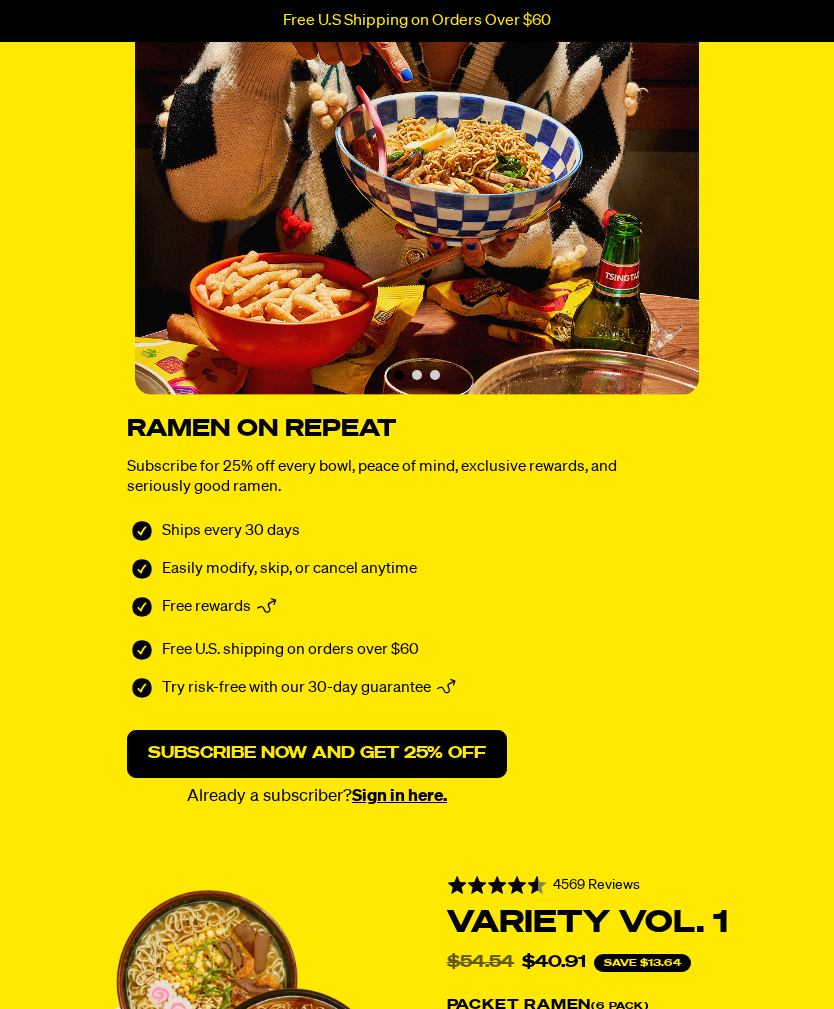 scroll, scrollTop: 0, scrollLeft: 0, axis: both 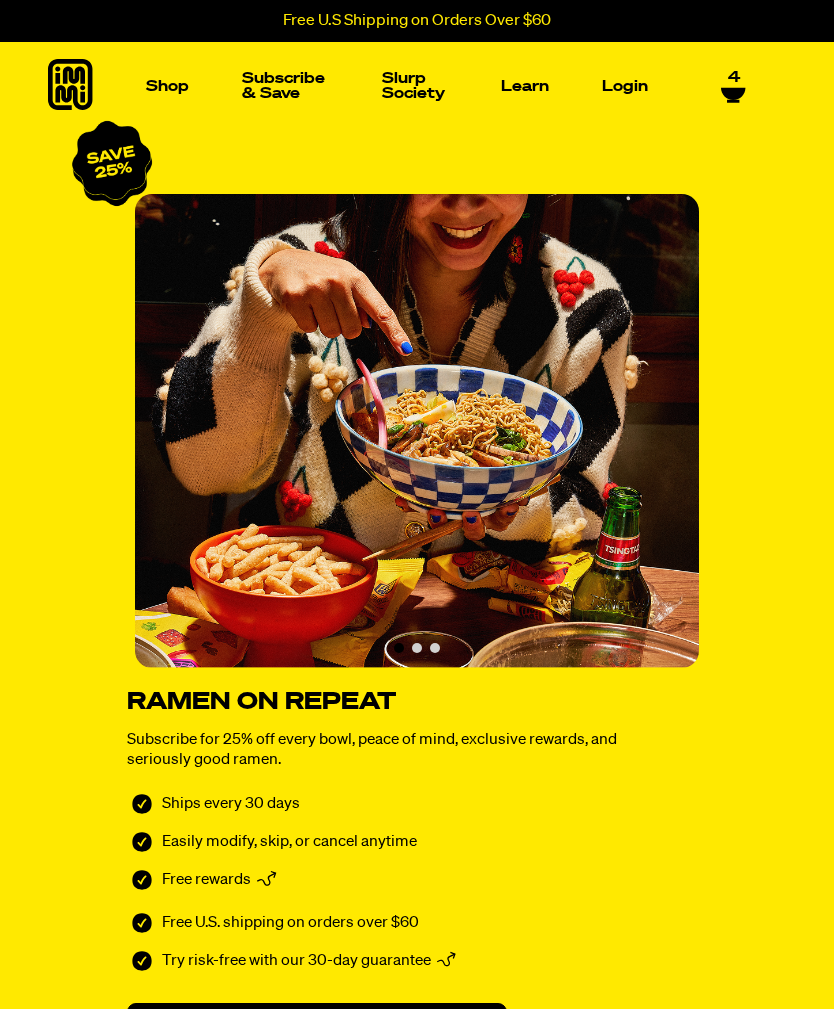 click on "4" at bounding box center (734, 78) 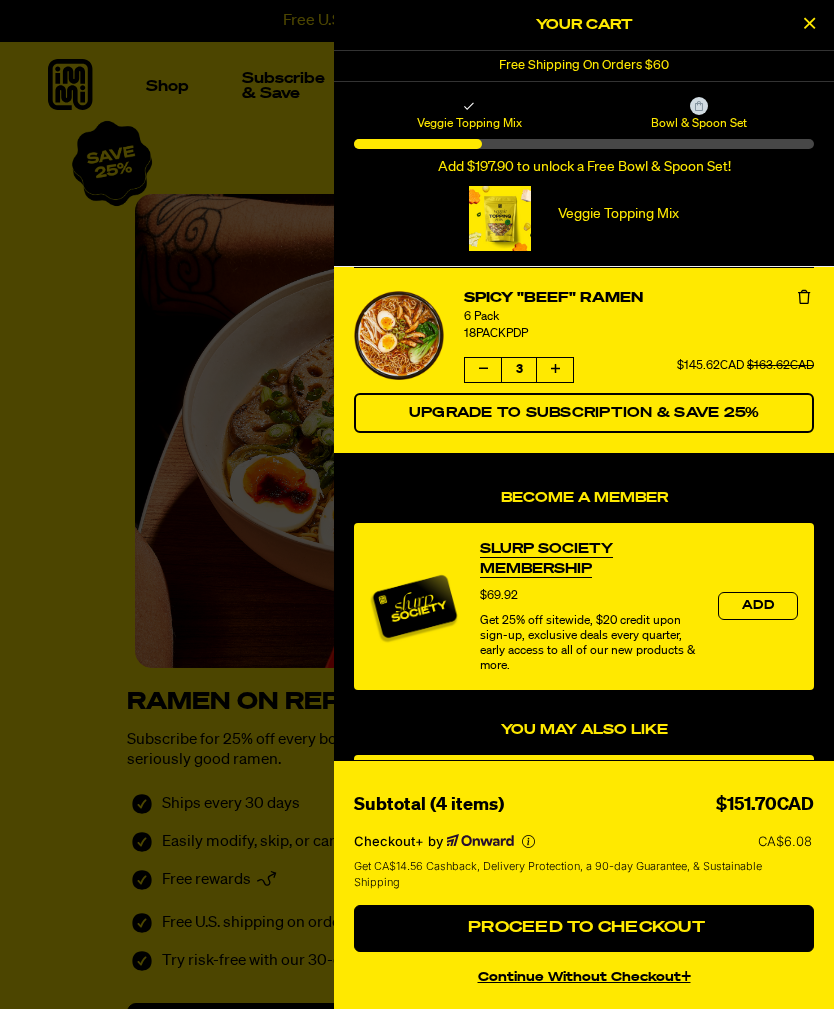 click on "Proceed to Checkout" at bounding box center (584, 928) 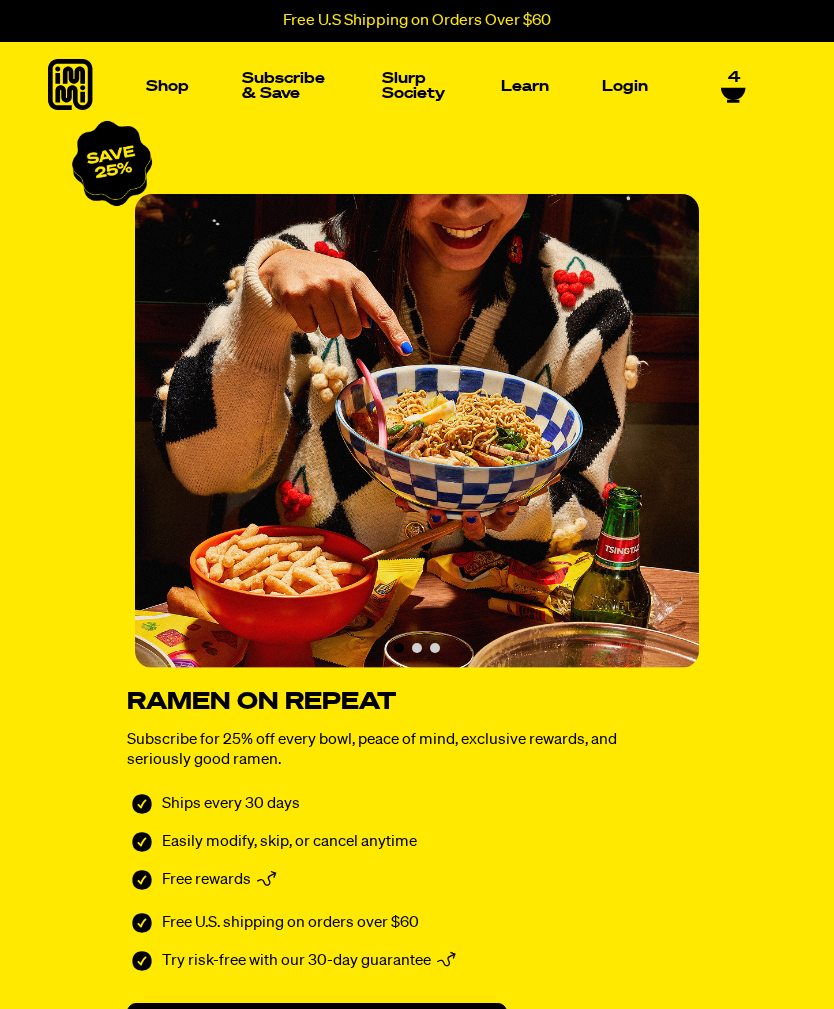 scroll, scrollTop: 0, scrollLeft: 0, axis: both 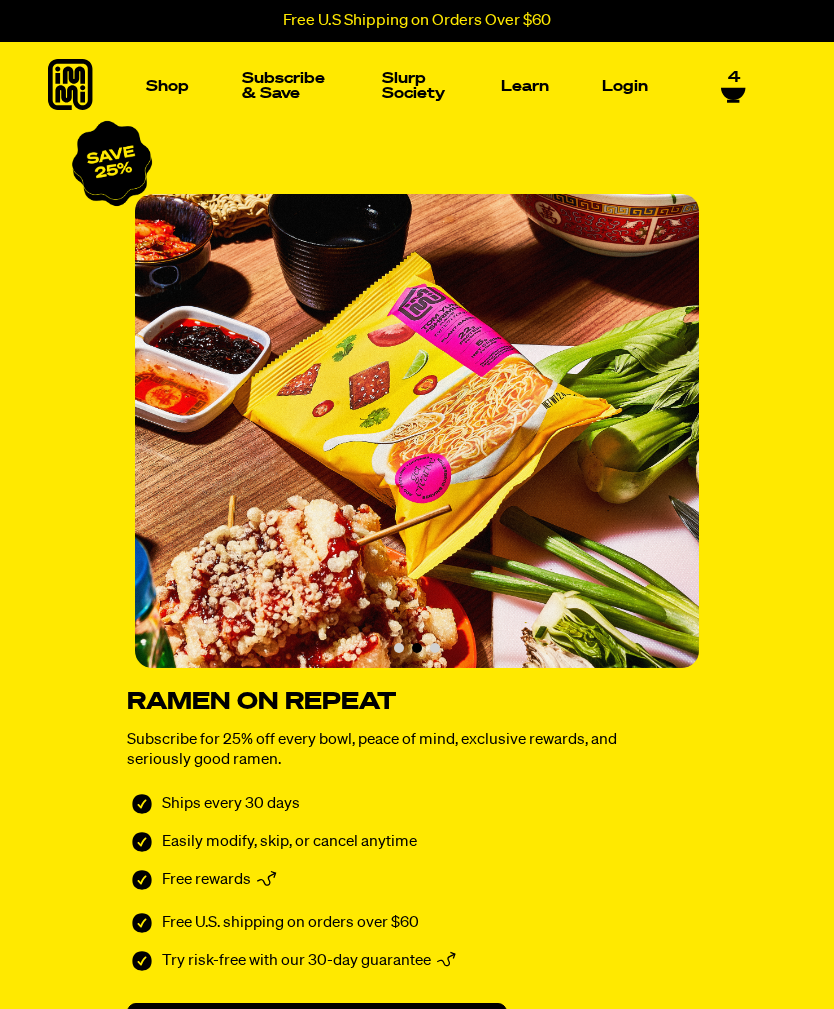 click 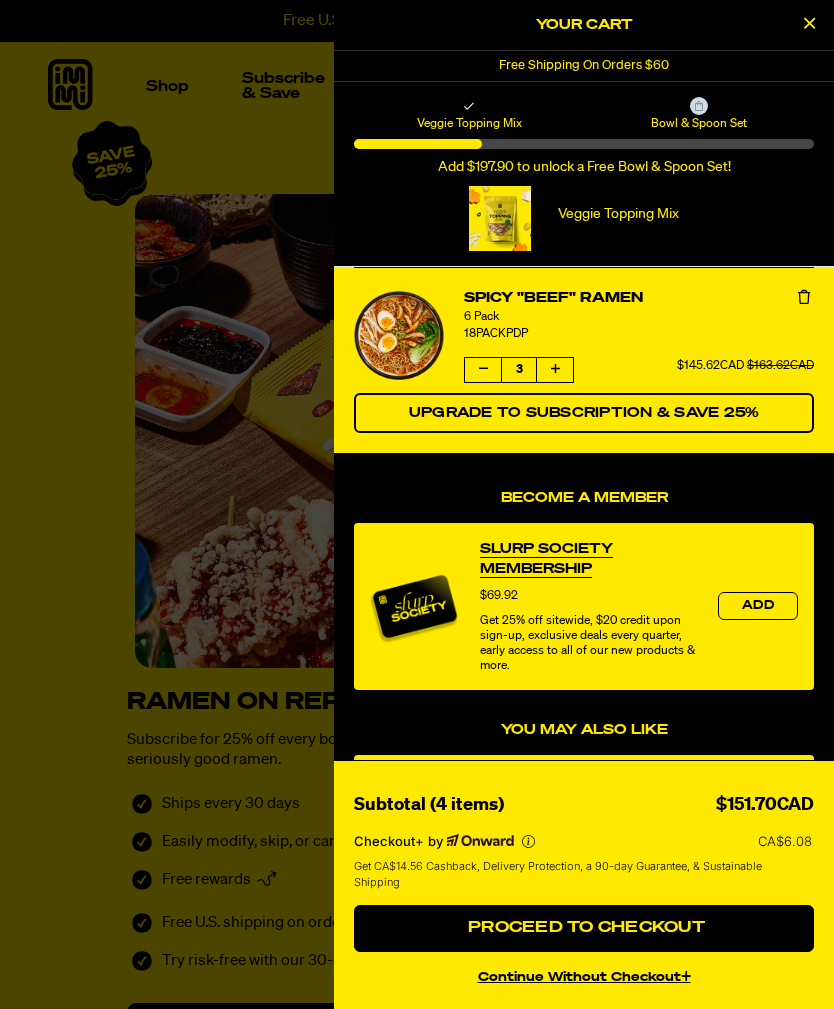 scroll, scrollTop: 0, scrollLeft: 0, axis: both 